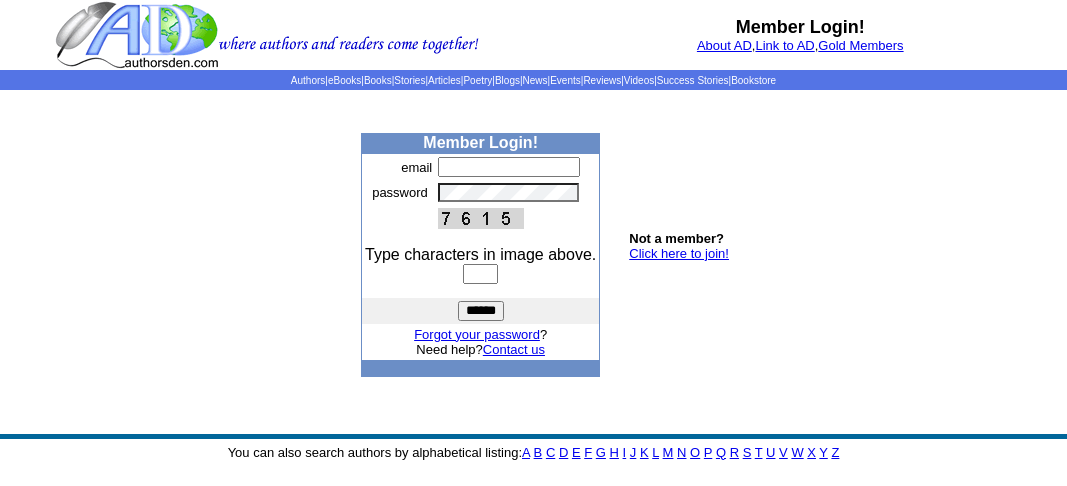 scroll, scrollTop: 0, scrollLeft: 0, axis: both 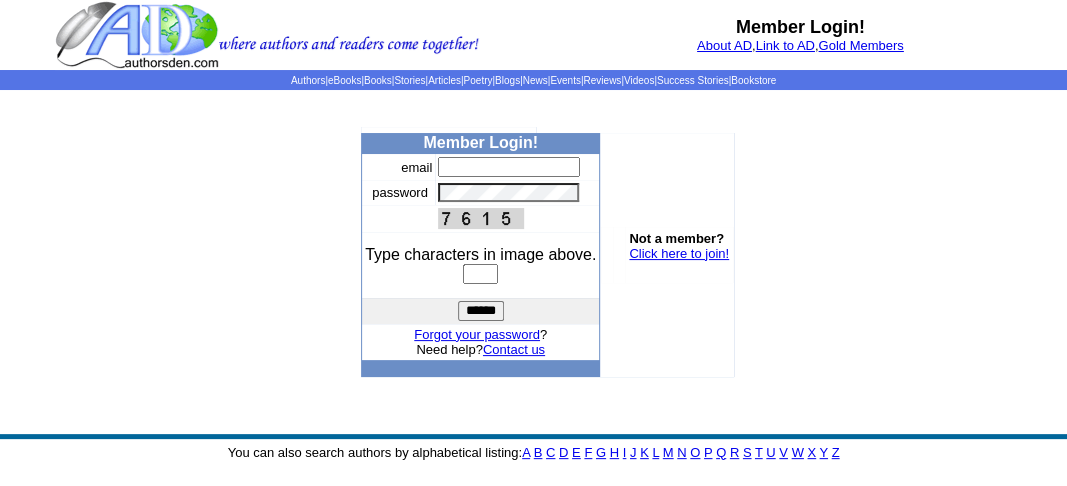 type on "**********" 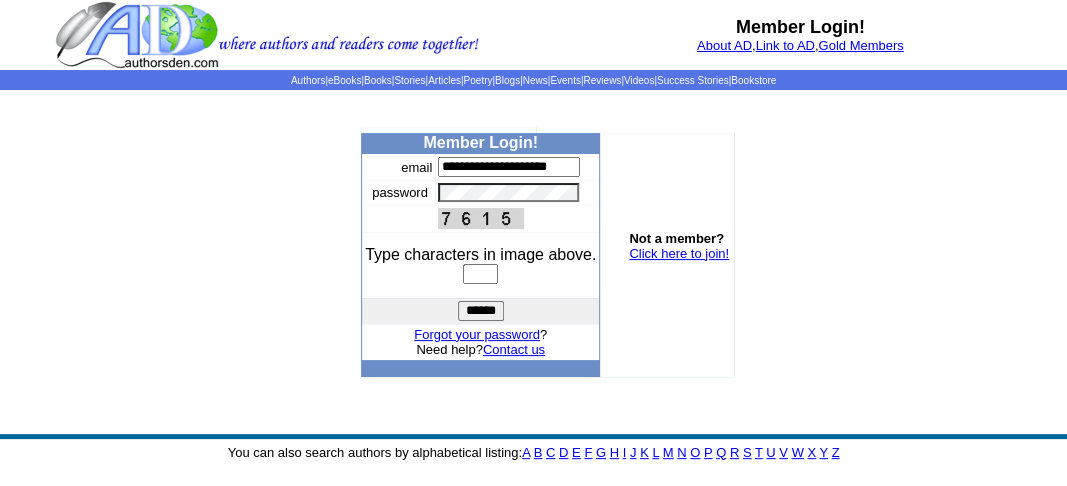 click at bounding box center [480, 274] 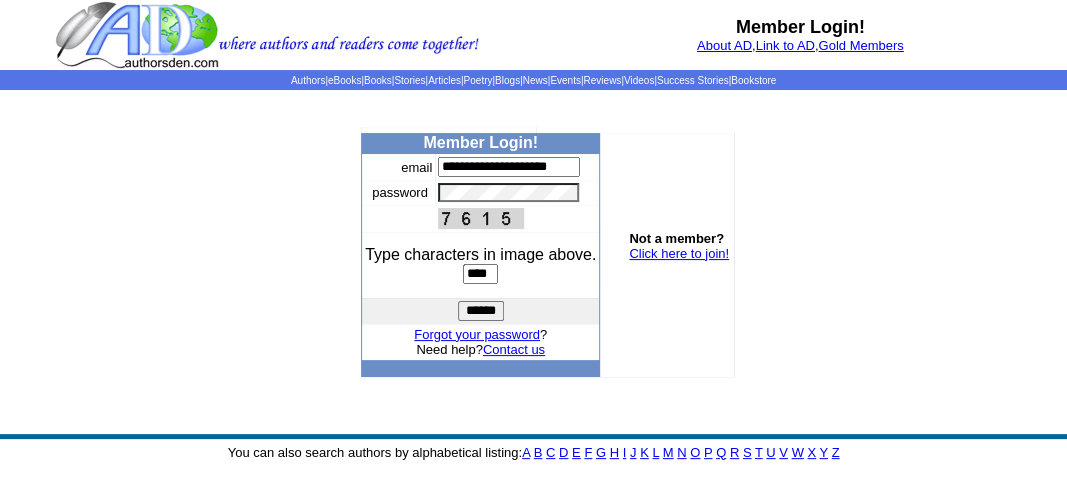type on "****" 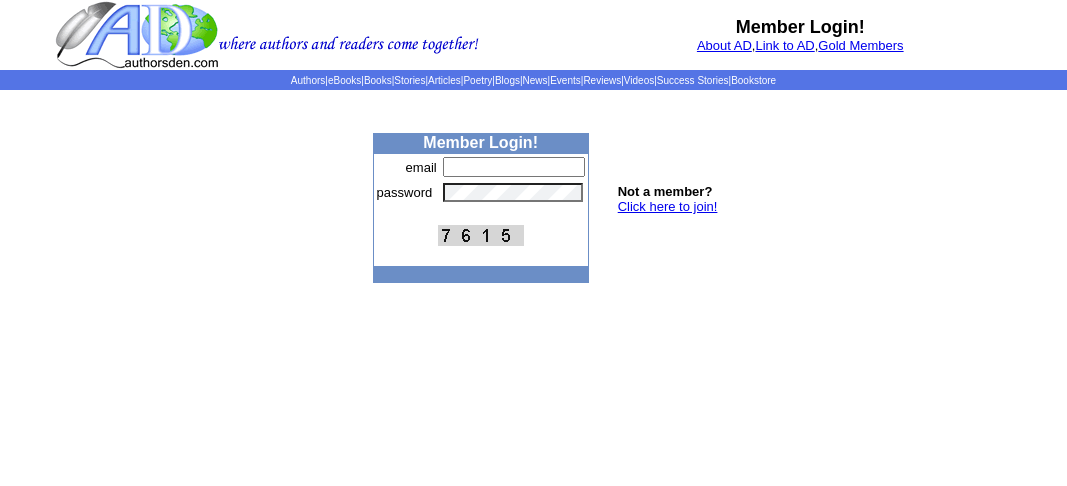 scroll, scrollTop: 0, scrollLeft: 0, axis: both 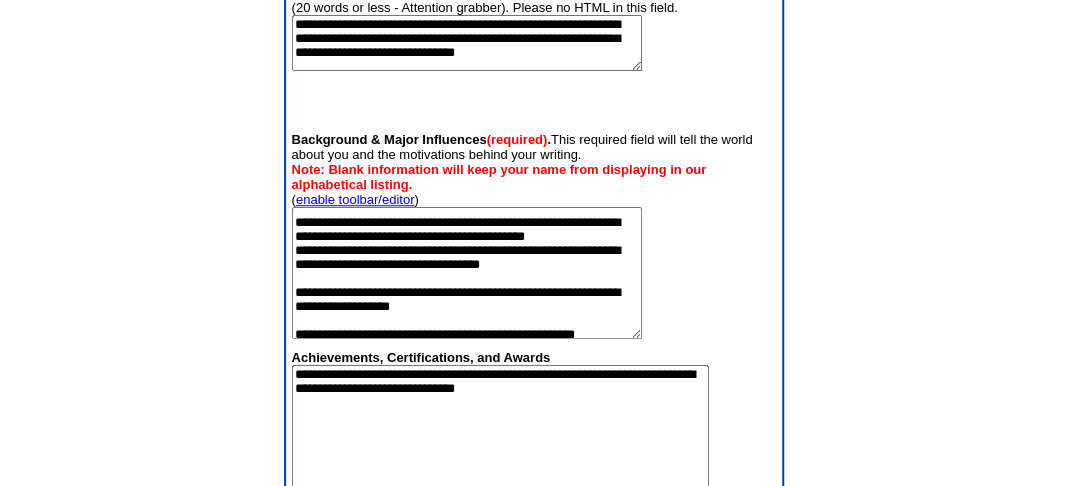 click at bounding box center [467, 273] 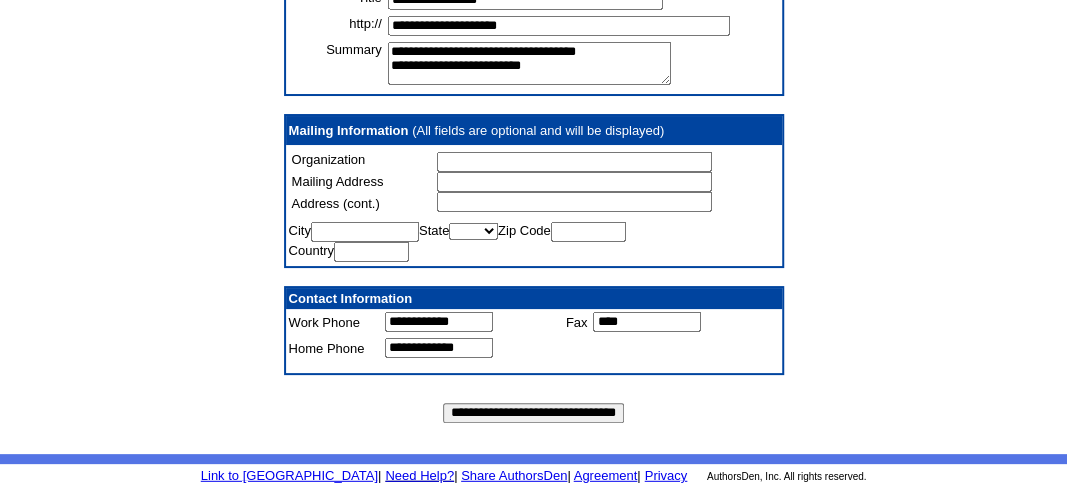 scroll, scrollTop: 2118, scrollLeft: 0, axis: vertical 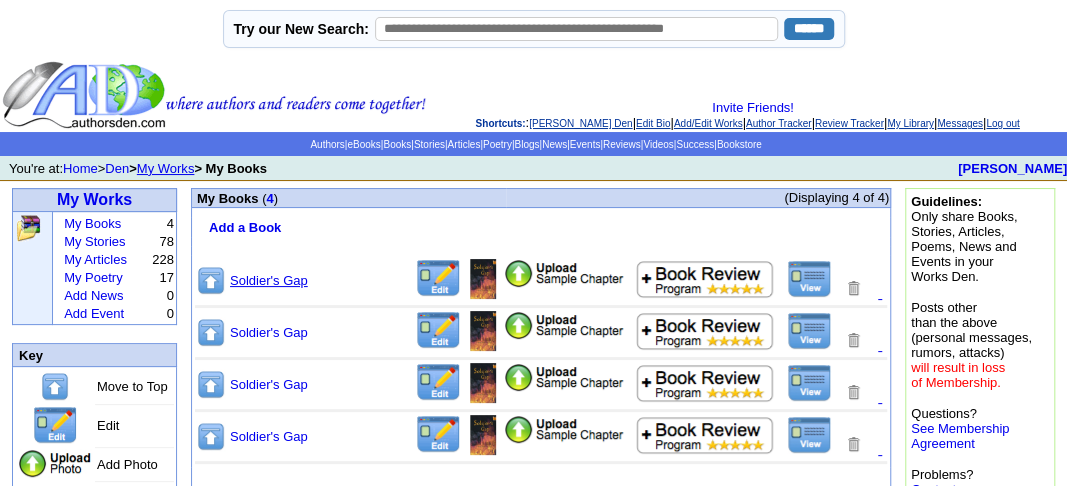 click on "Soldier's Gap" at bounding box center [269, 280] 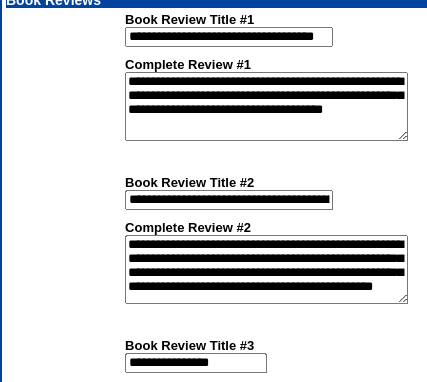 scroll, scrollTop: 1912, scrollLeft: 0, axis: vertical 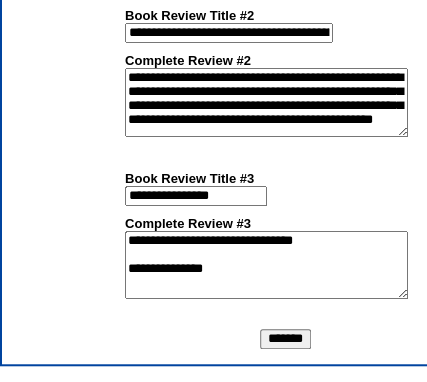 type on "**********" 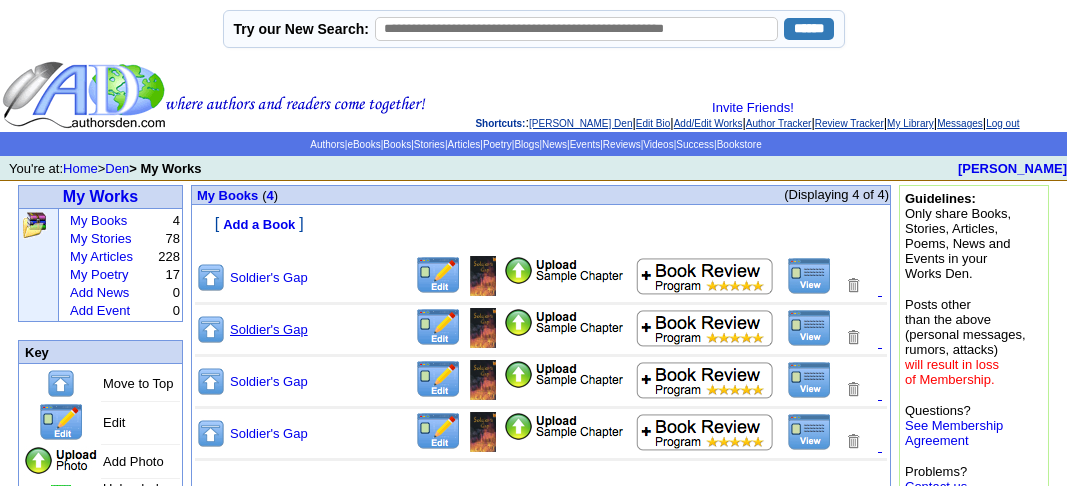 scroll, scrollTop: 0, scrollLeft: 0, axis: both 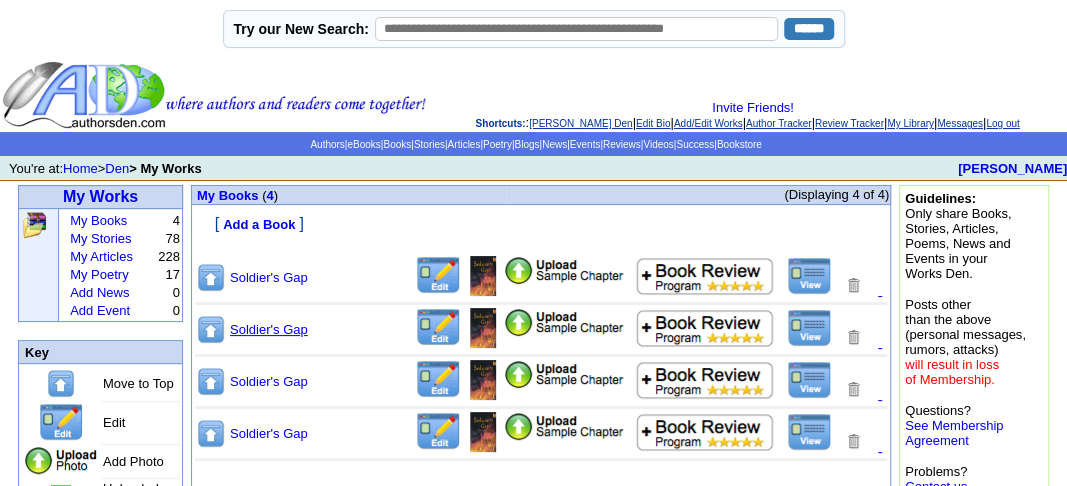 click on "Soldier's Gap" at bounding box center (269, 329) 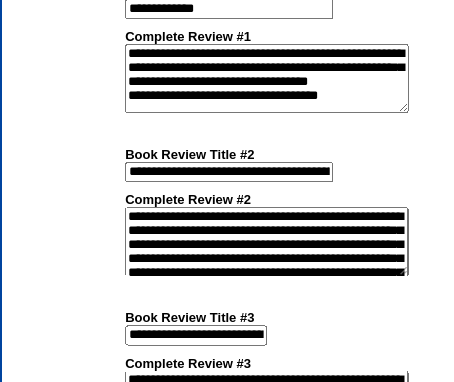 scroll, scrollTop: 1939, scrollLeft: 0, axis: vertical 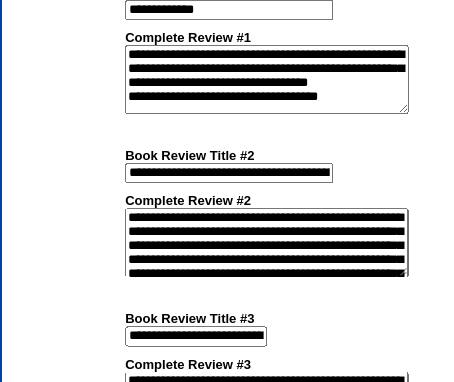 click on "**********" at bounding box center (266, 79) 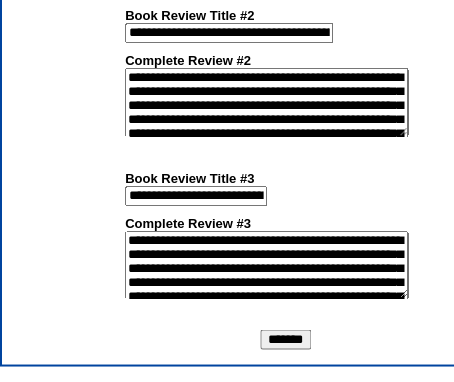 scroll, scrollTop: 2082, scrollLeft: 0, axis: vertical 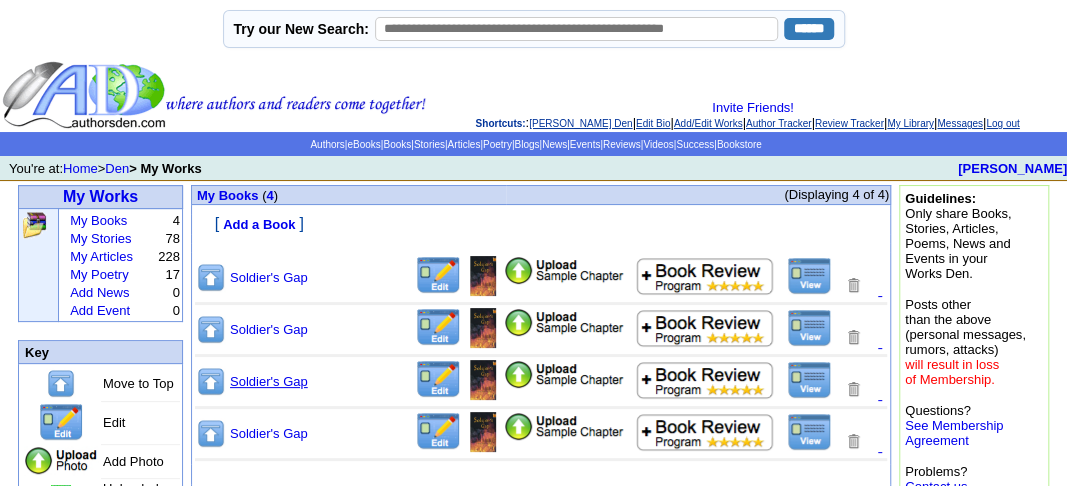 click on "Soldier's Gap" at bounding box center [269, 381] 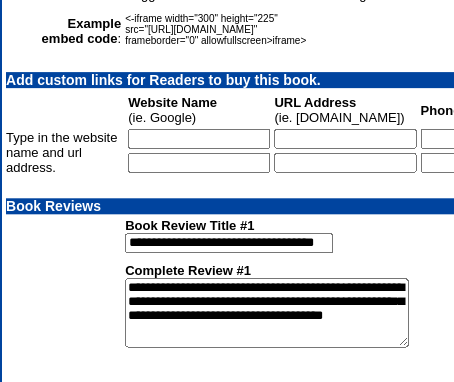 scroll, scrollTop: 1706, scrollLeft: 0, axis: vertical 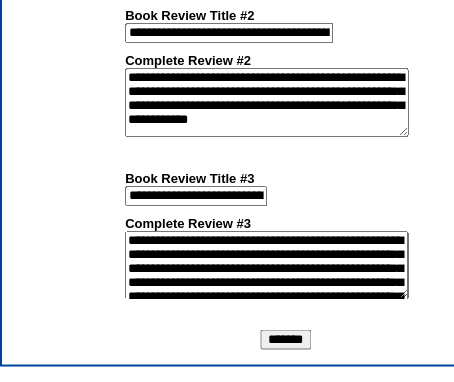 type on "**********" 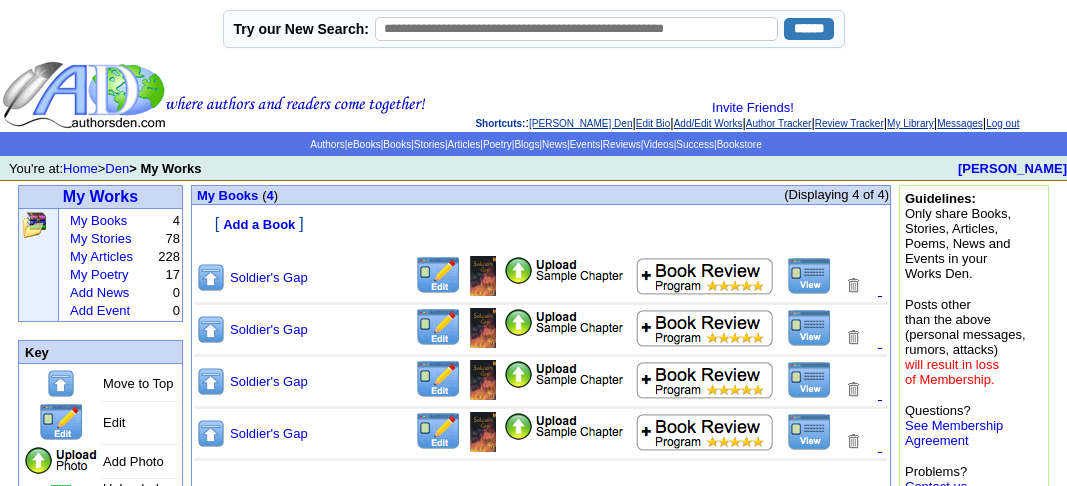 scroll, scrollTop: 0, scrollLeft: 0, axis: both 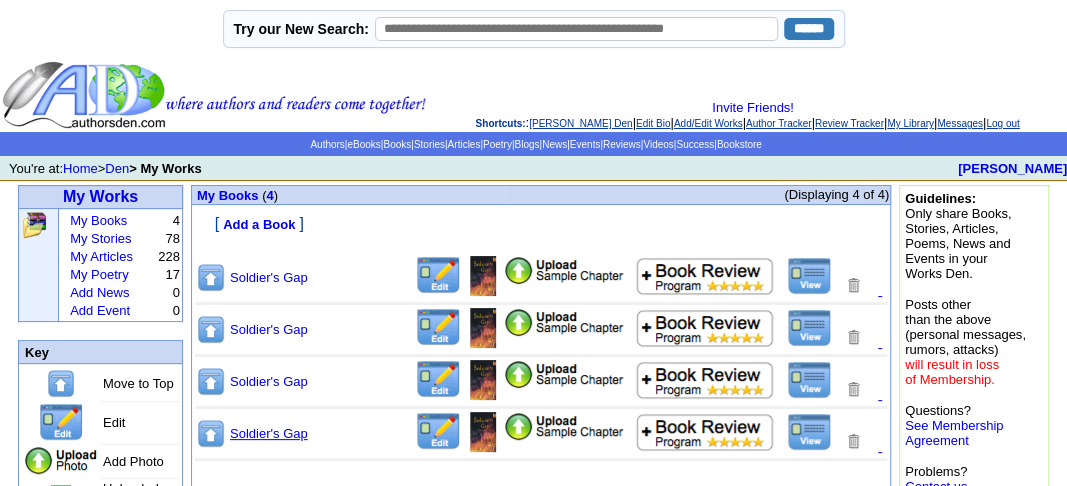 click on "Soldier's Gap" at bounding box center (269, 433) 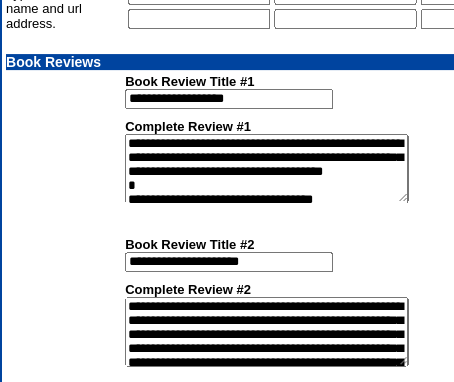 scroll, scrollTop: 1851, scrollLeft: 0, axis: vertical 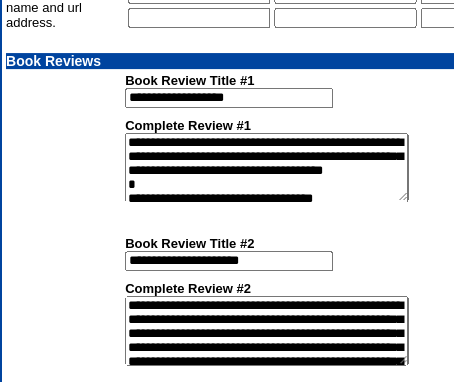 click on "**********" at bounding box center [266, 167] 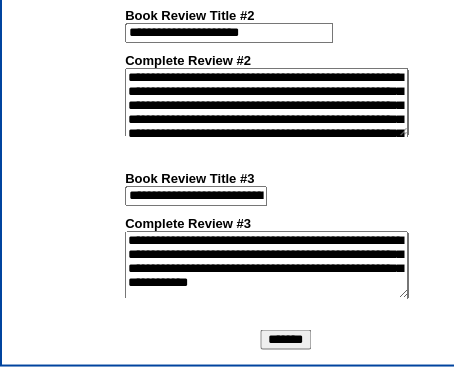 scroll, scrollTop: 2082, scrollLeft: 0, axis: vertical 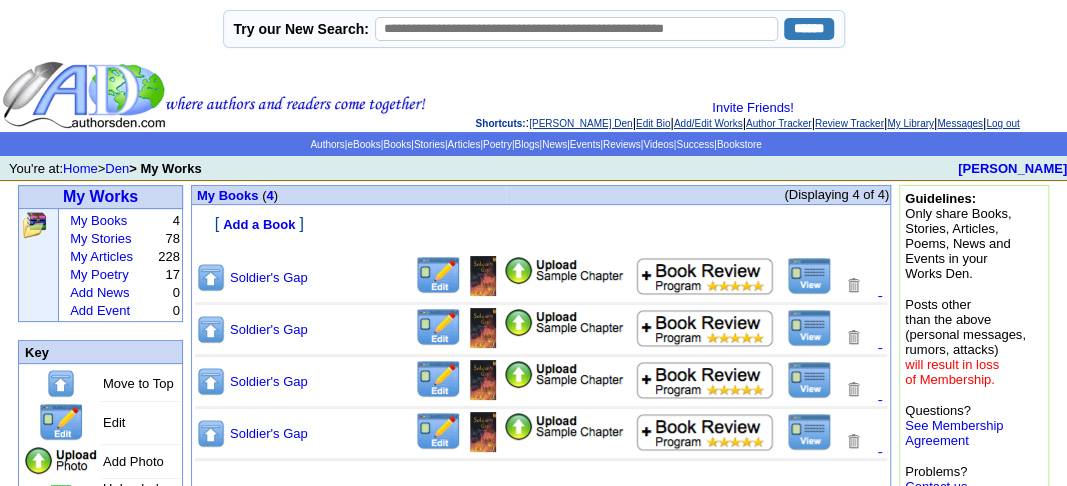 click on "[PERSON_NAME] Den" 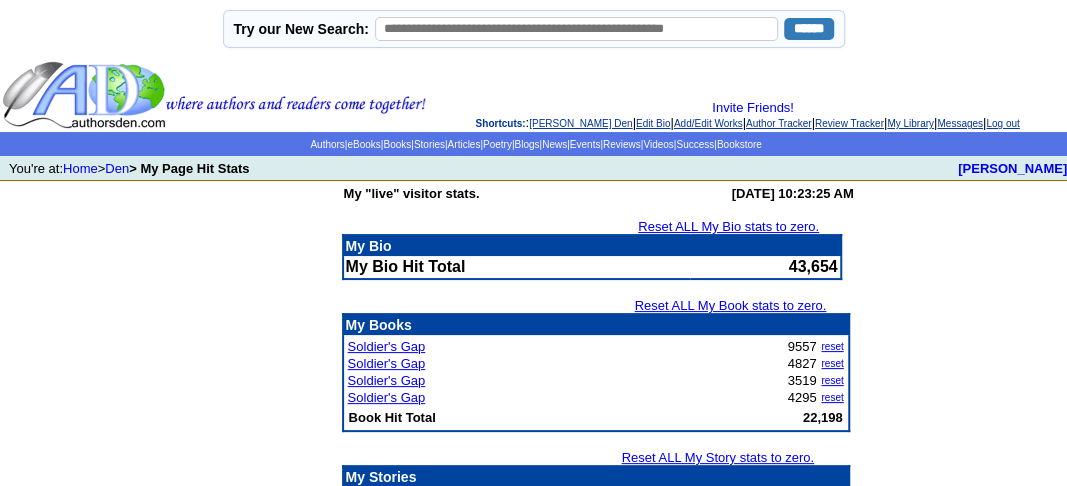scroll, scrollTop: 0, scrollLeft: 0, axis: both 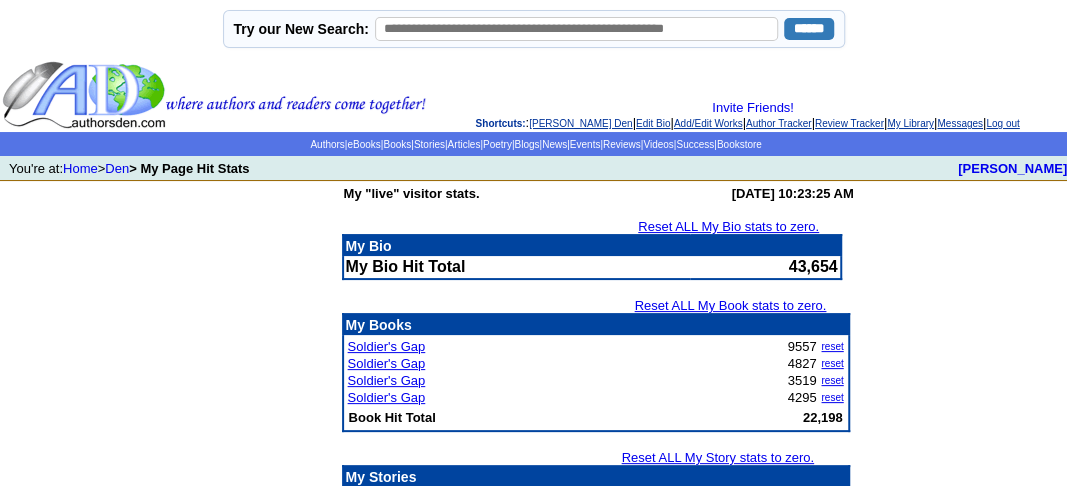 click on "[PERSON_NAME] Den" 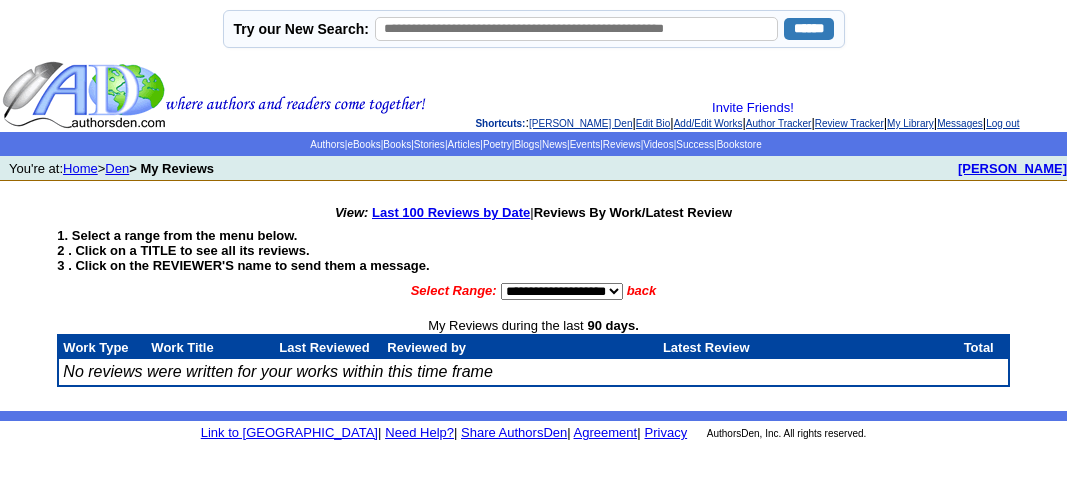 scroll, scrollTop: 0, scrollLeft: 0, axis: both 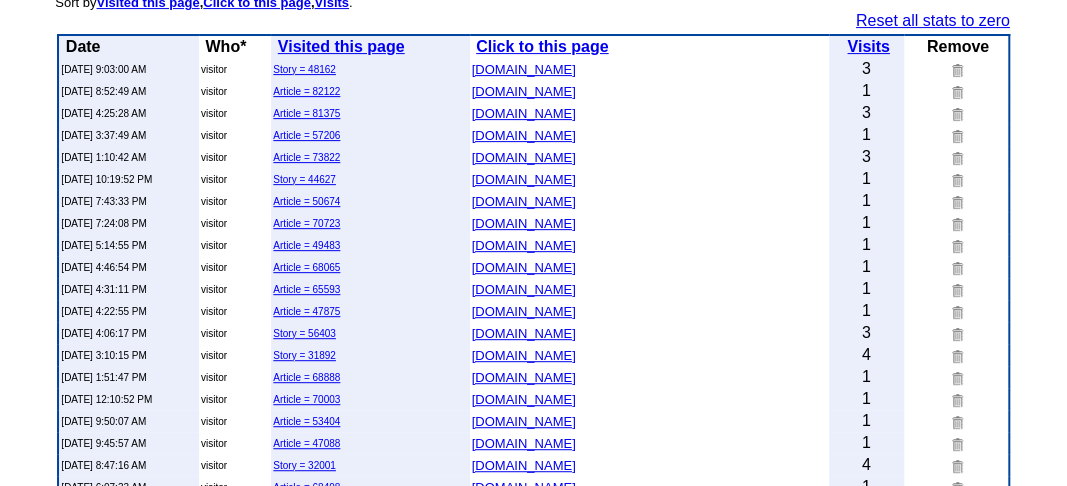 click on "Article = 73822" at bounding box center (306, 157) 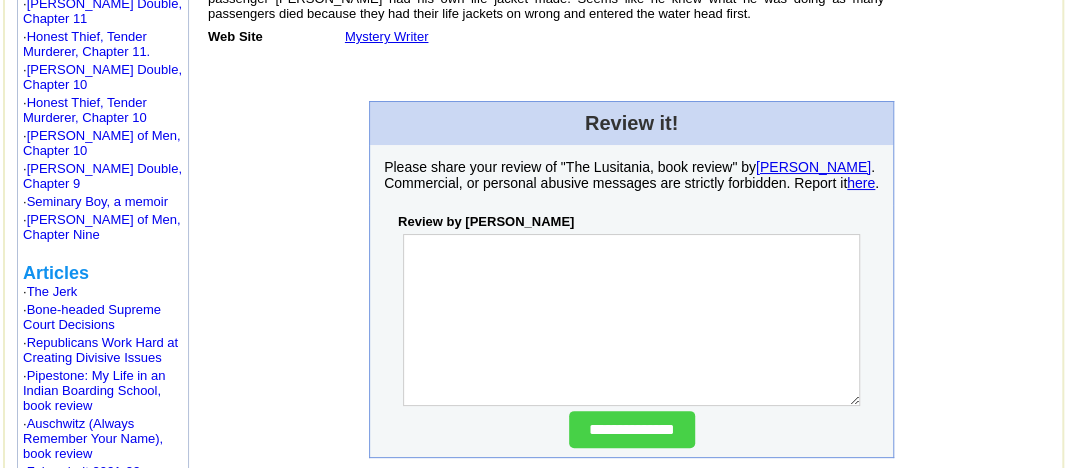 scroll, scrollTop: 912, scrollLeft: 0, axis: vertical 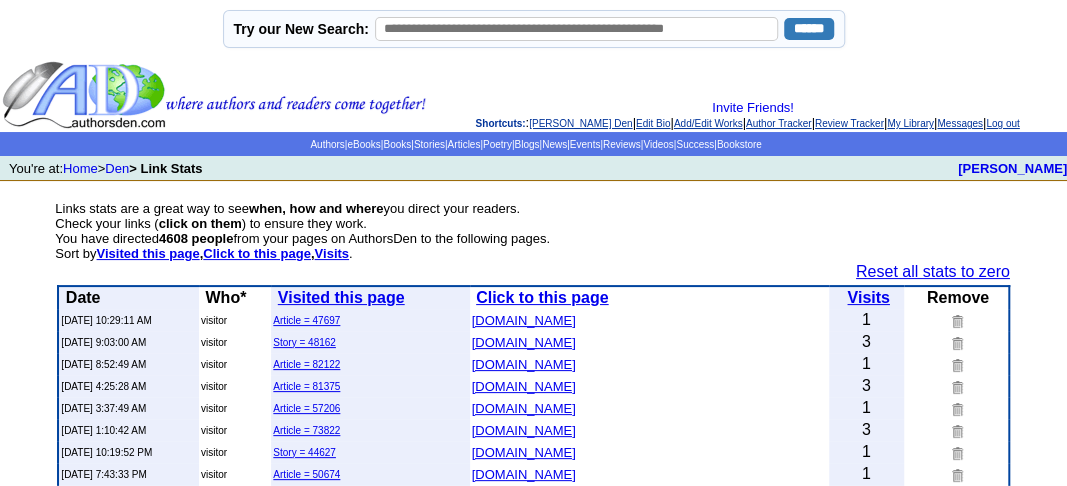 click on "Article = 47697" at bounding box center (306, 320) 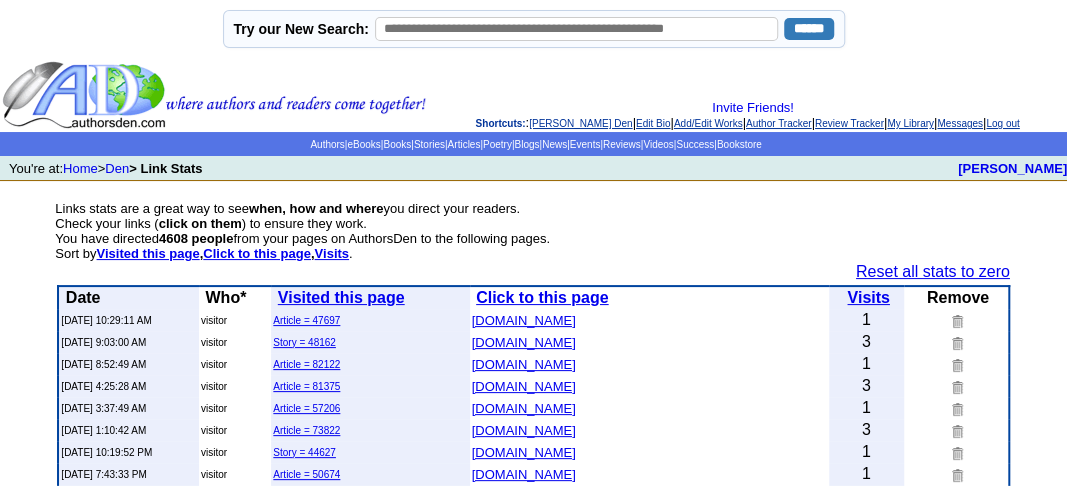 scroll, scrollTop: 0, scrollLeft: 0, axis: both 